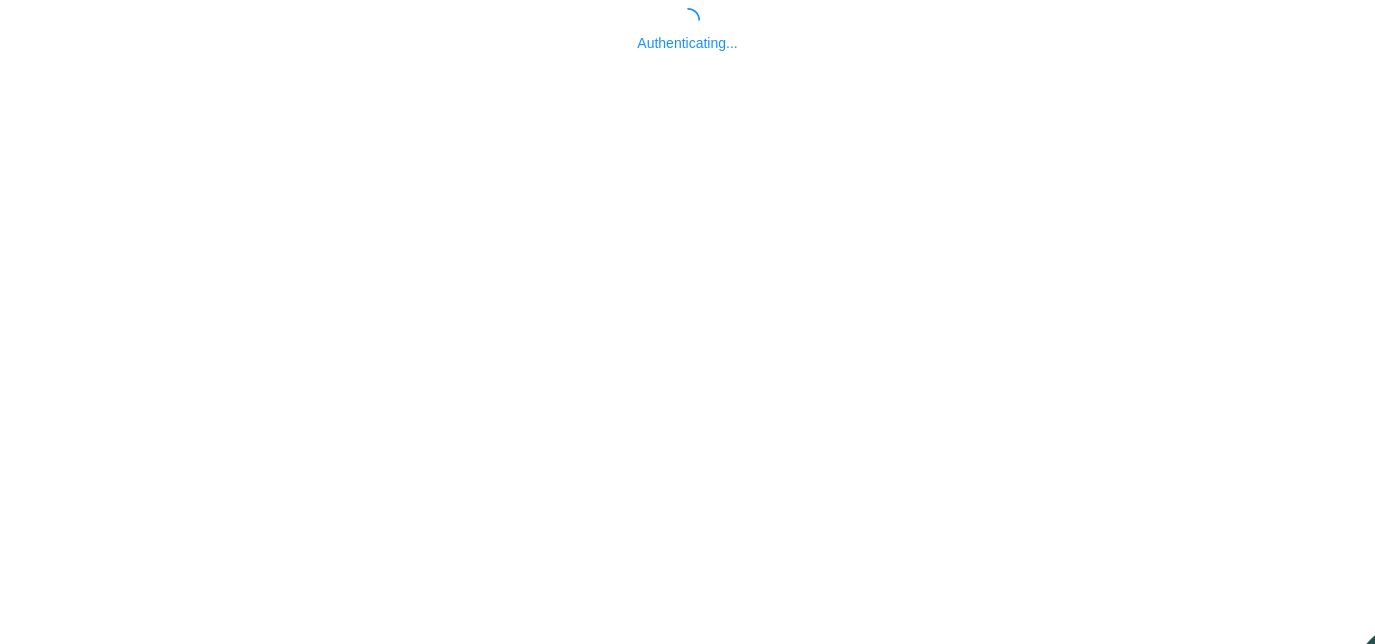 scroll, scrollTop: 0, scrollLeft: 0, axis: both 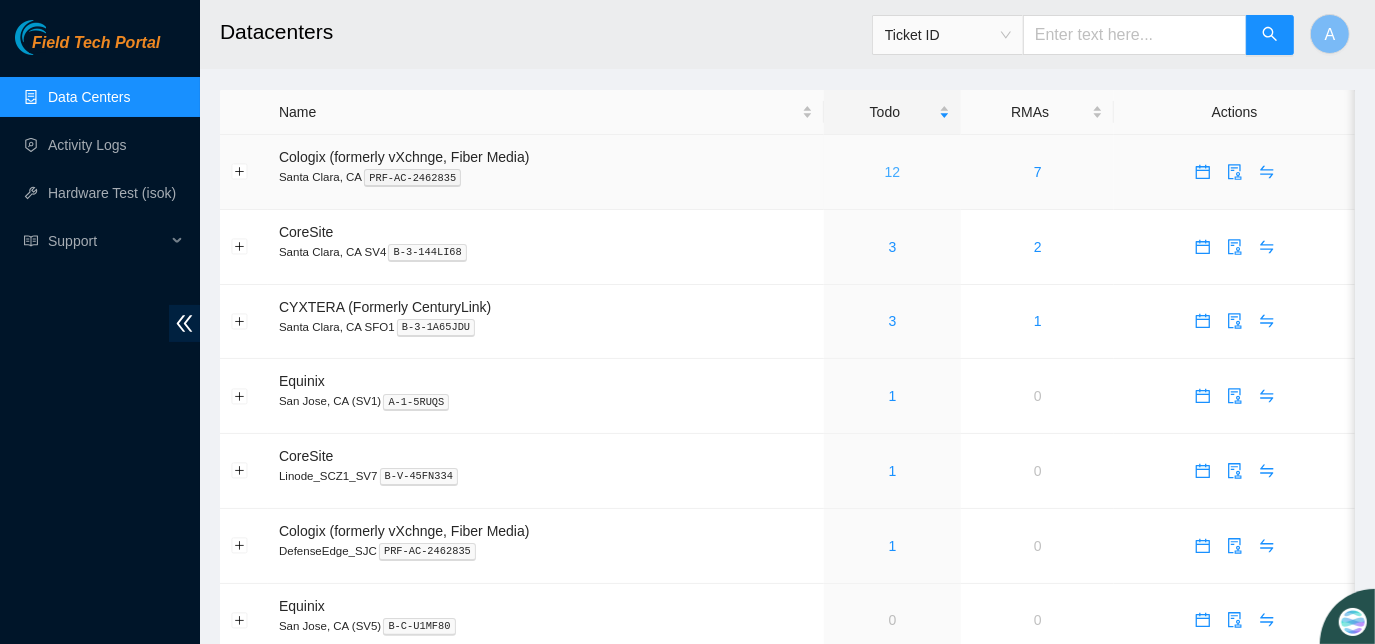 click on "12" at bounding box center (893, 172) 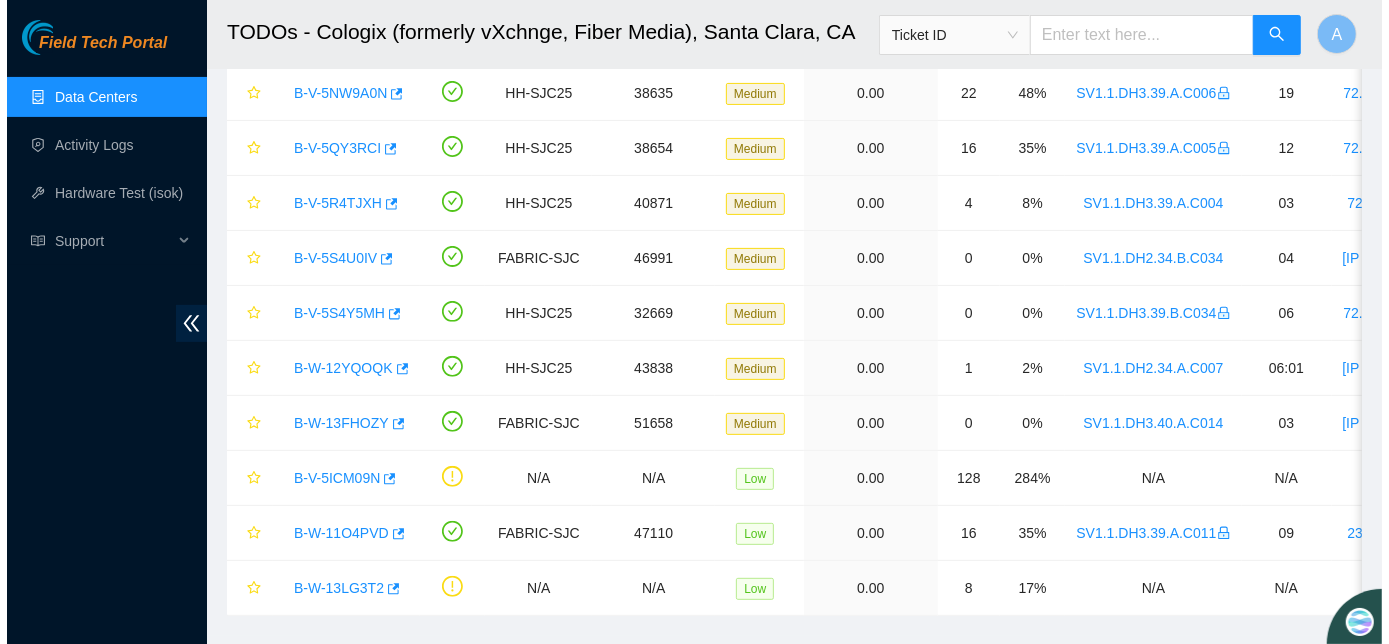 scroll, scrollTop: 358, scrollLeft: 0, axis: vertical 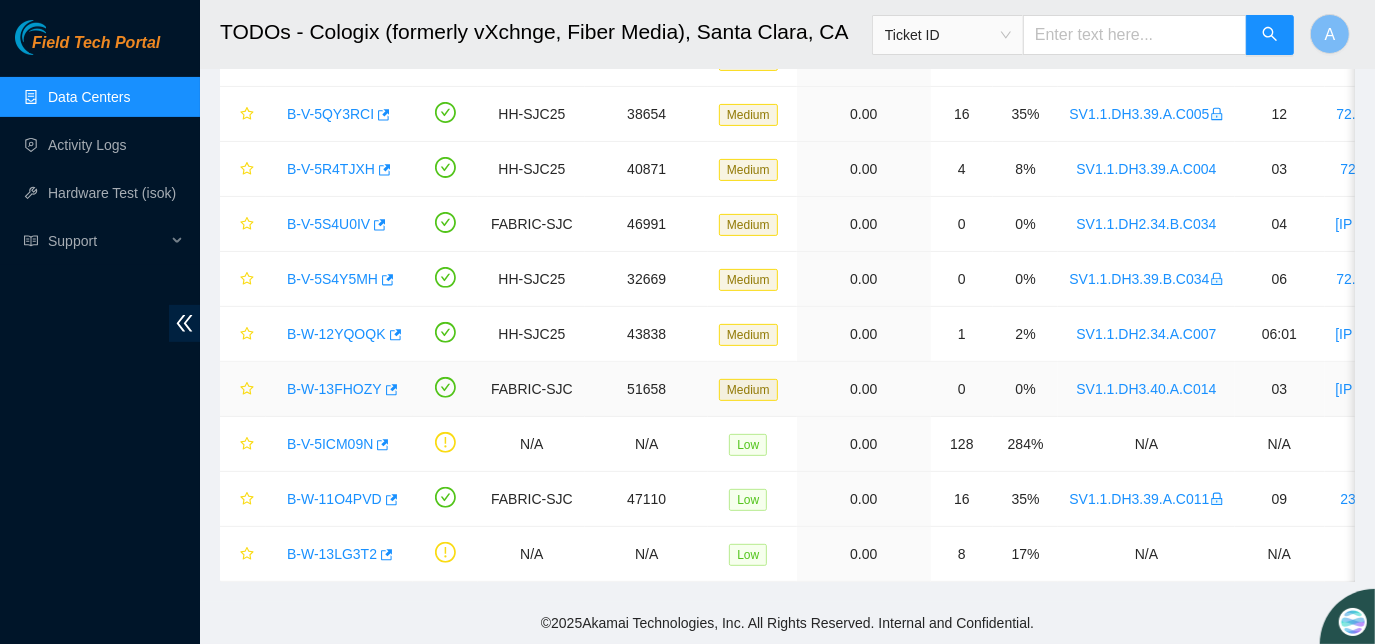 click on "B-W-13FHOZY" at bounding box center [334, 389] 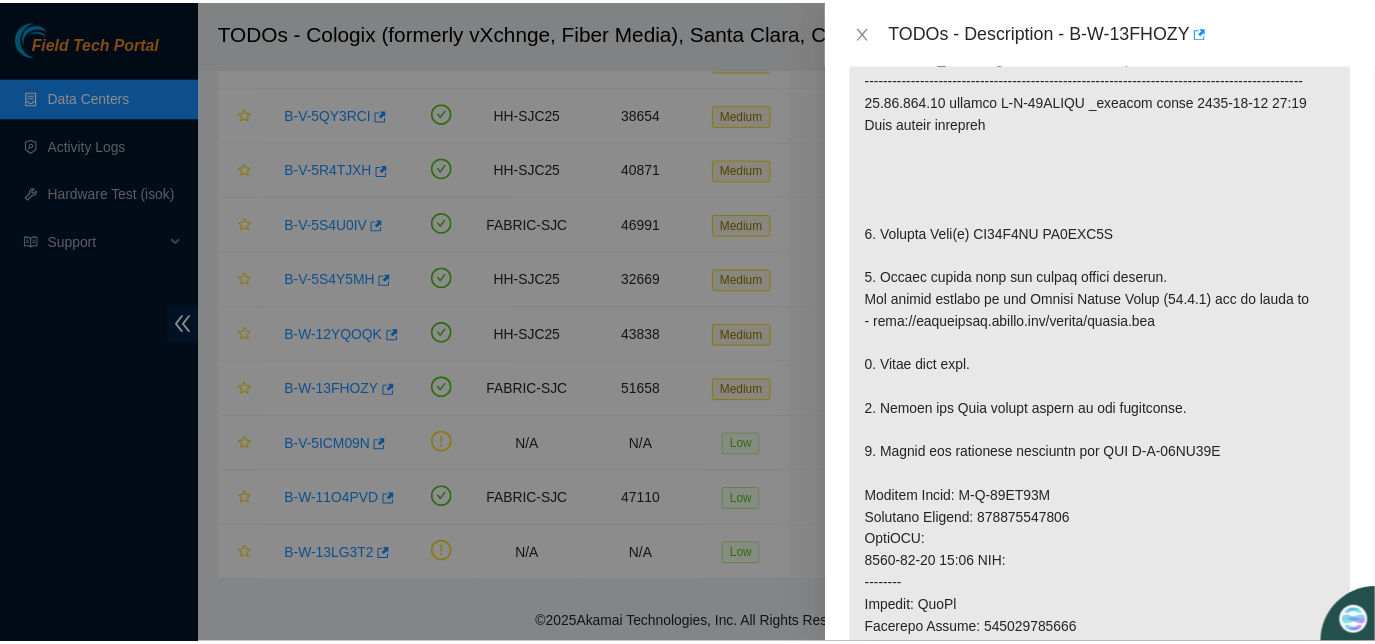 scroll, scrollTop: 391, scrollLeft: 0, axis: vertical 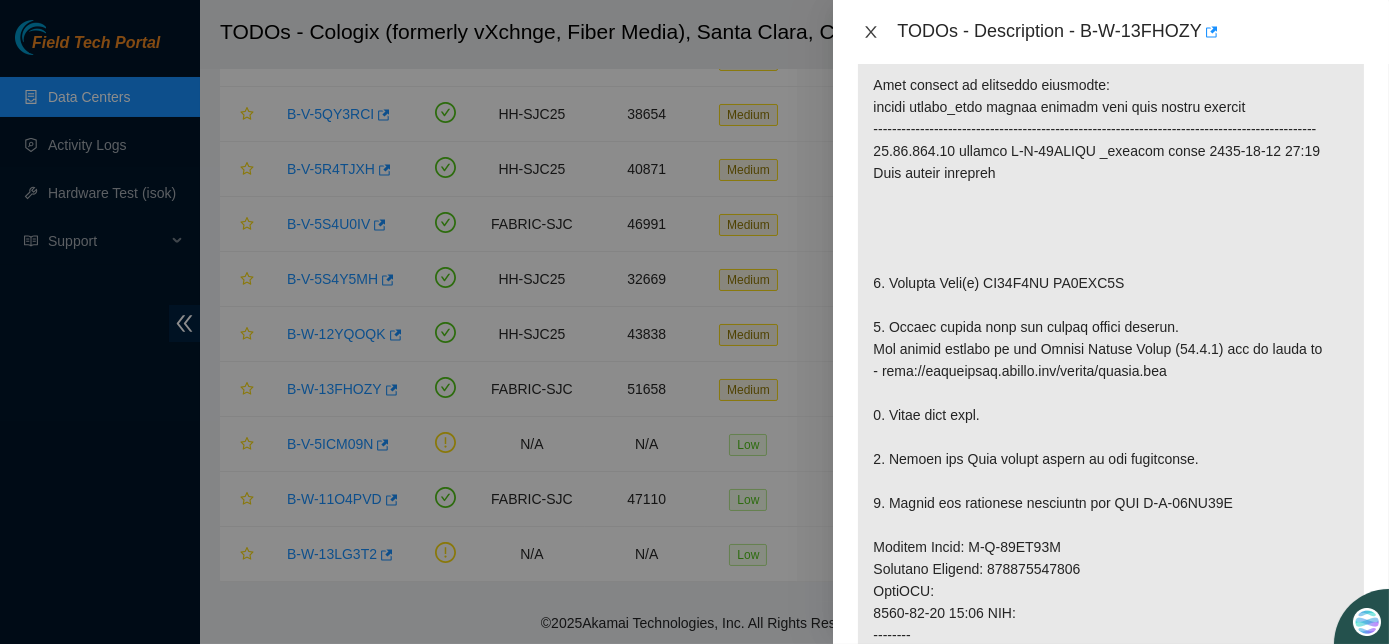 click 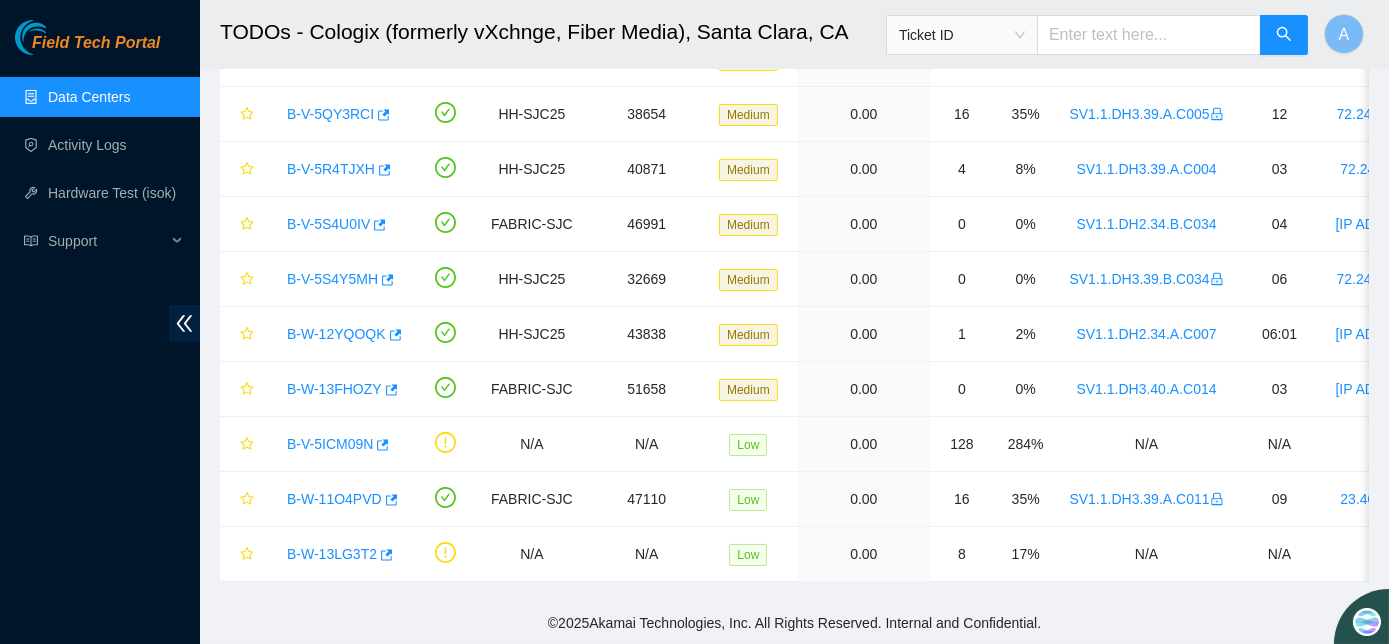 click on "TODOs - Description - undefined Problem Type N/A Rack Number N/A Machine Number N/A Serial Number N/A Product Type N/A IP Address N/A NetMask N/A Gateway N/A Show Ticket History Show Shipment Details Resolutions Rebooted Rescued Replaced disk Reseated components Replaced RAM Replaced Machine Identified Faulty disk Replaced ETH/Power cable Clean/Replaced optic Other Return Tracking Add Notes    Comment Submit Close" at bounding box center (1389, 322) 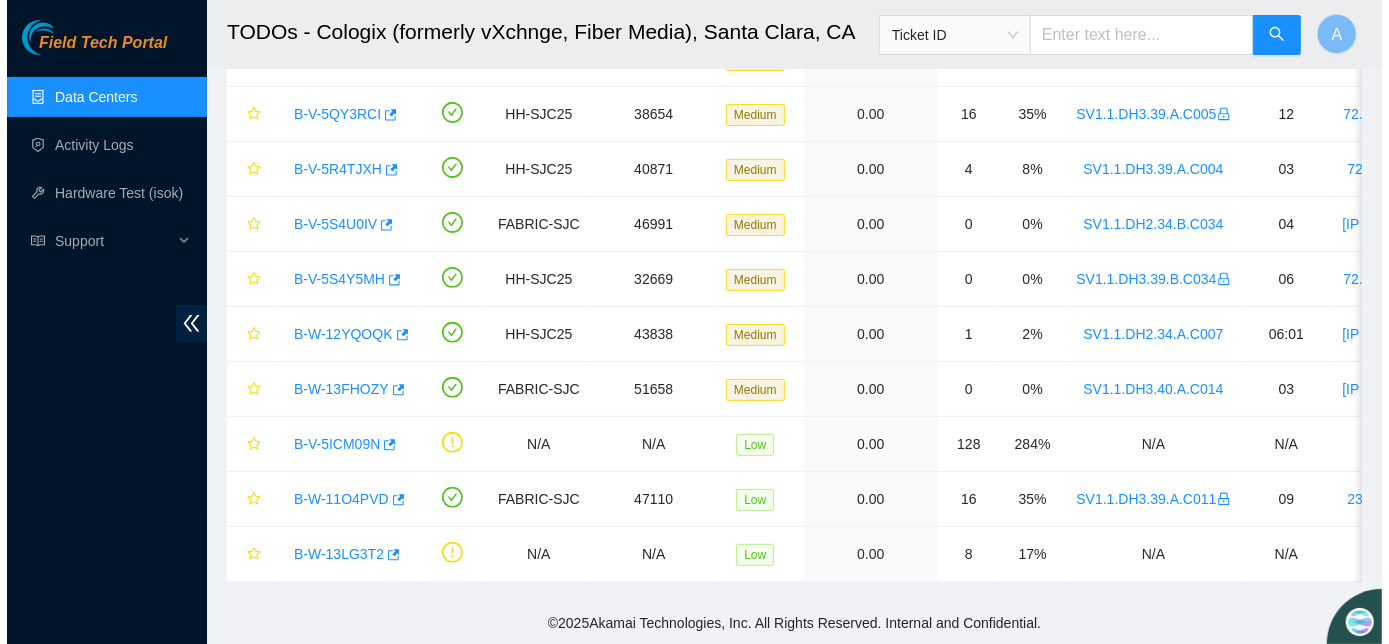 scroll, scrollTop: 420, scrollLeft: 0, axis: vertical 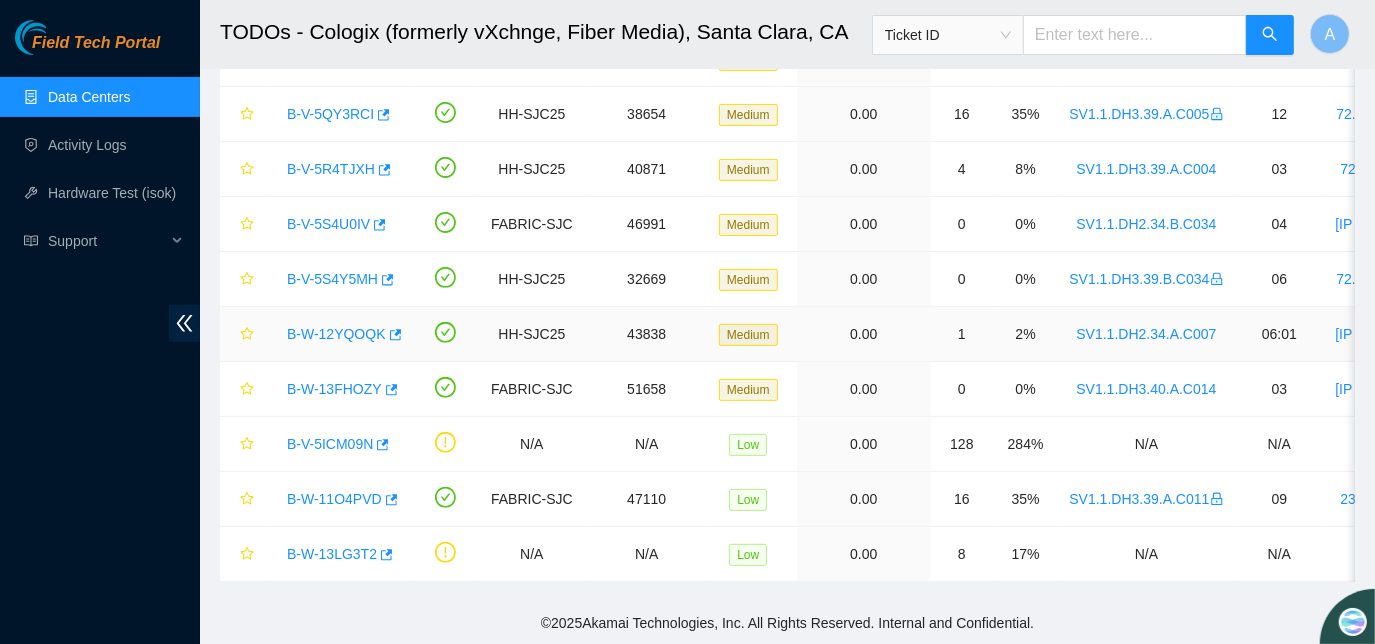 click on "B-W-12YQOQK" at bounding box center (336, 334) 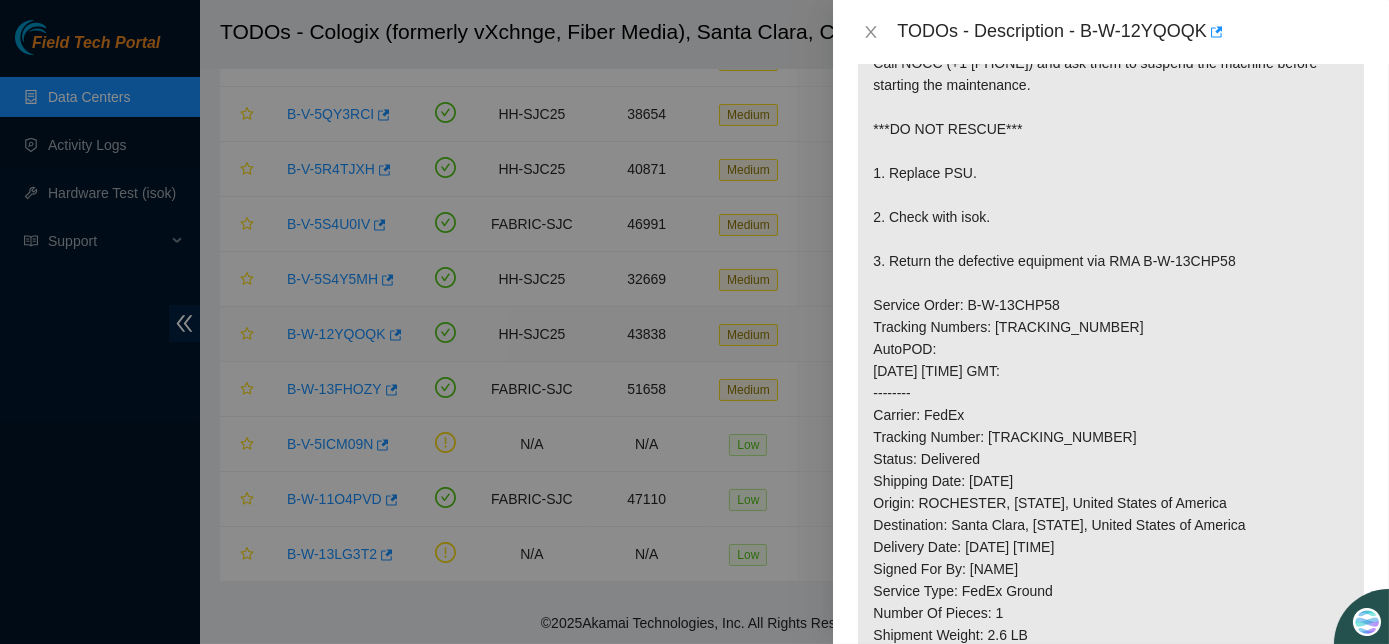 scroll, scrollTop: 354, scrollLeft: 0, axis: vertical 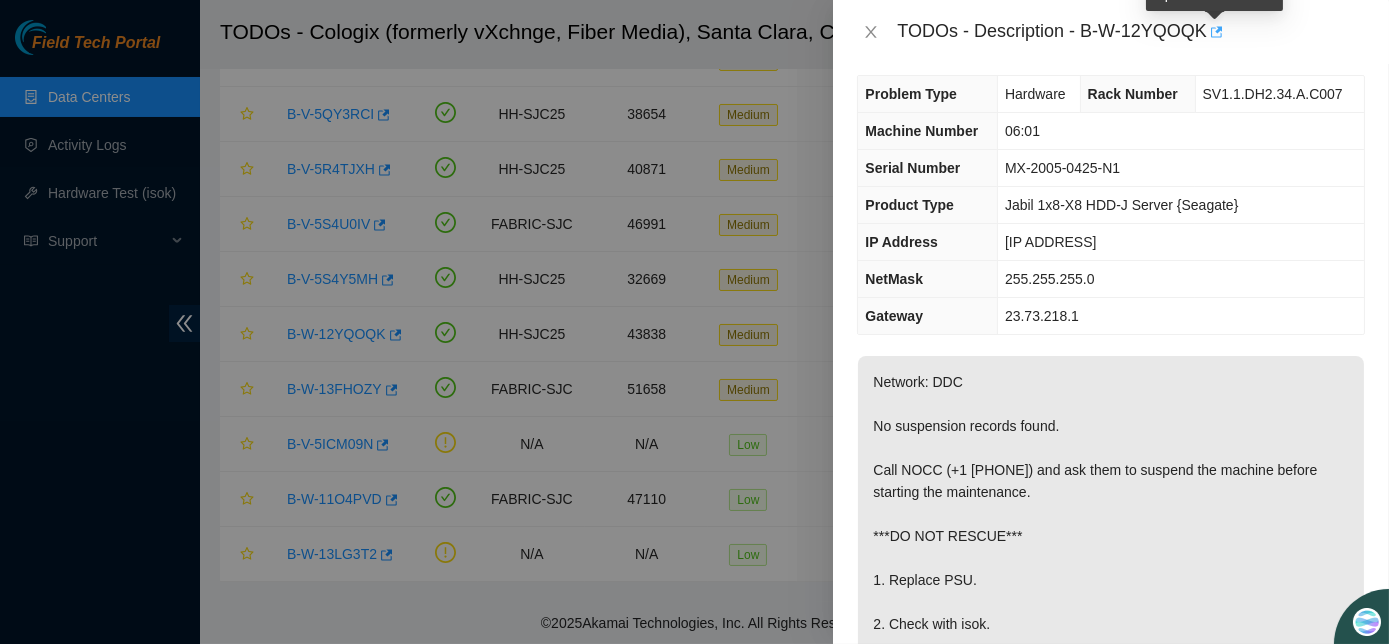 click 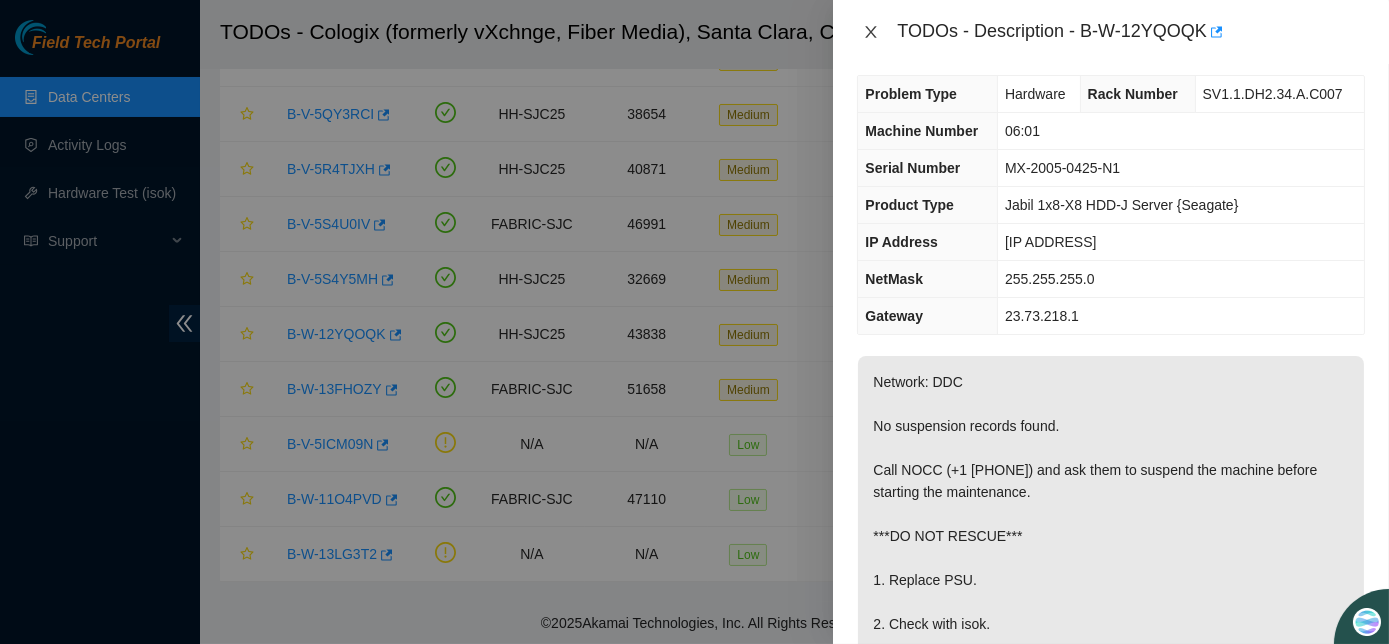 click 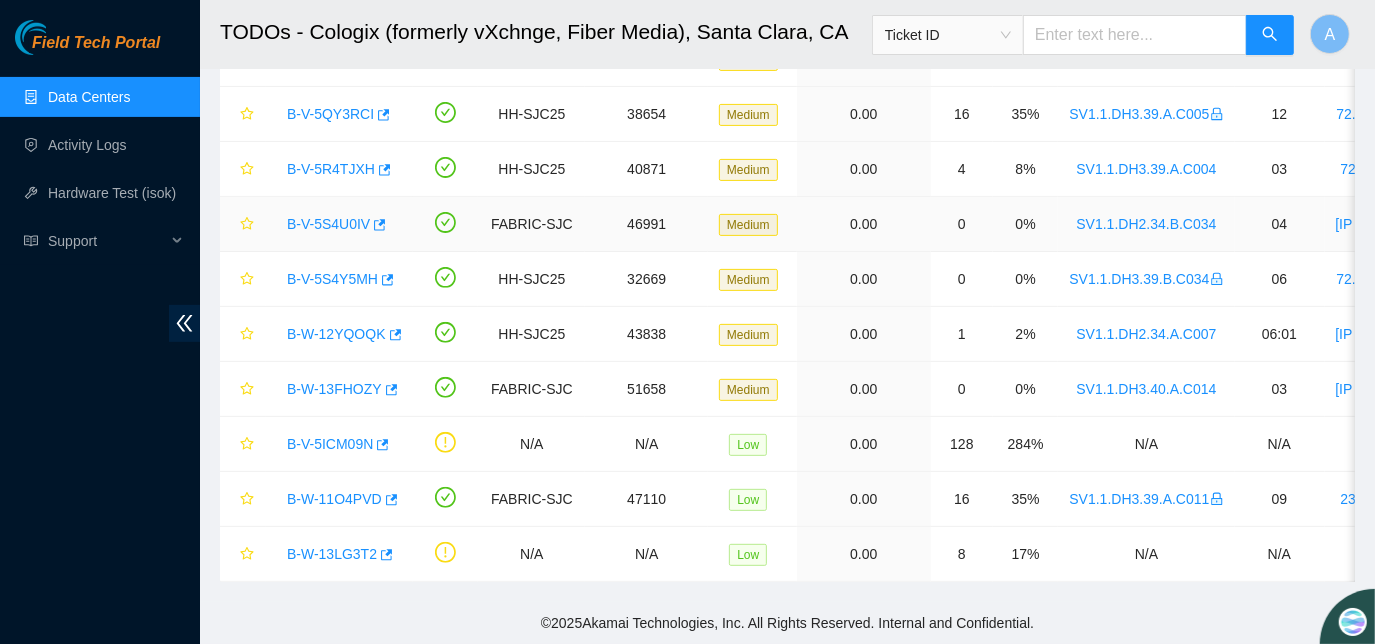 click on "B-V-5S4U0IV" at bounding box center [328, 224] 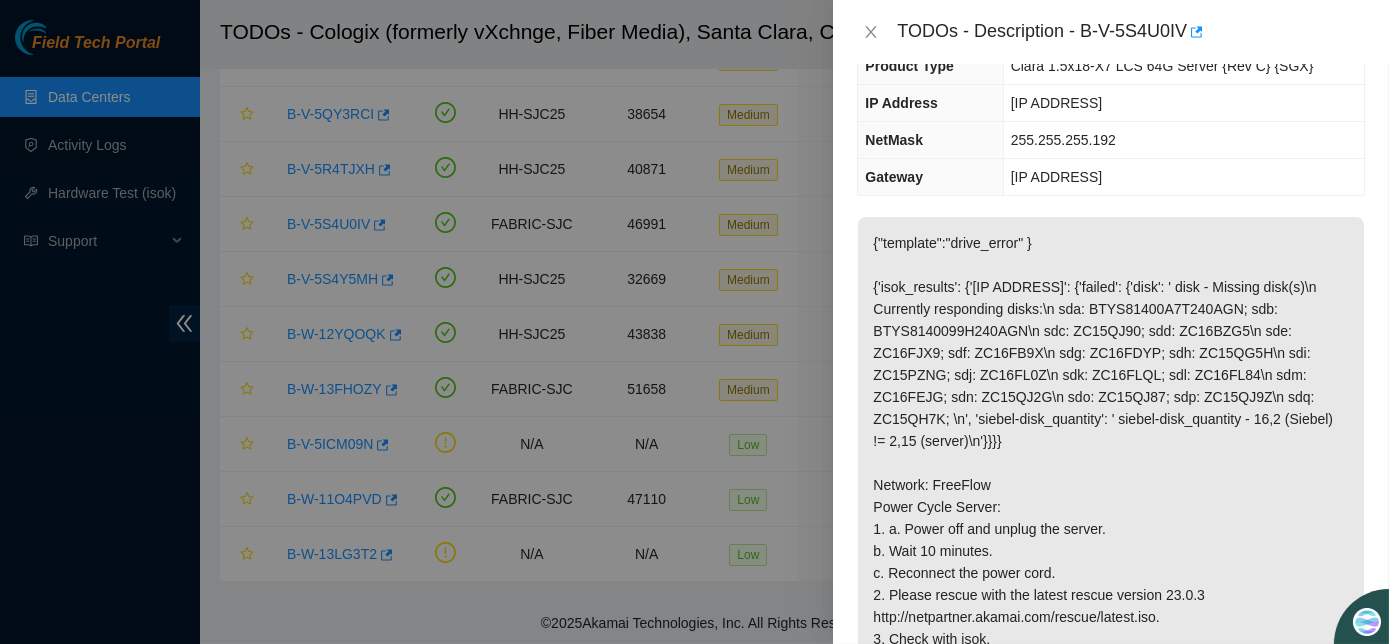 scroll, scrollTop: 0, scrollLeft: 0, axis: both 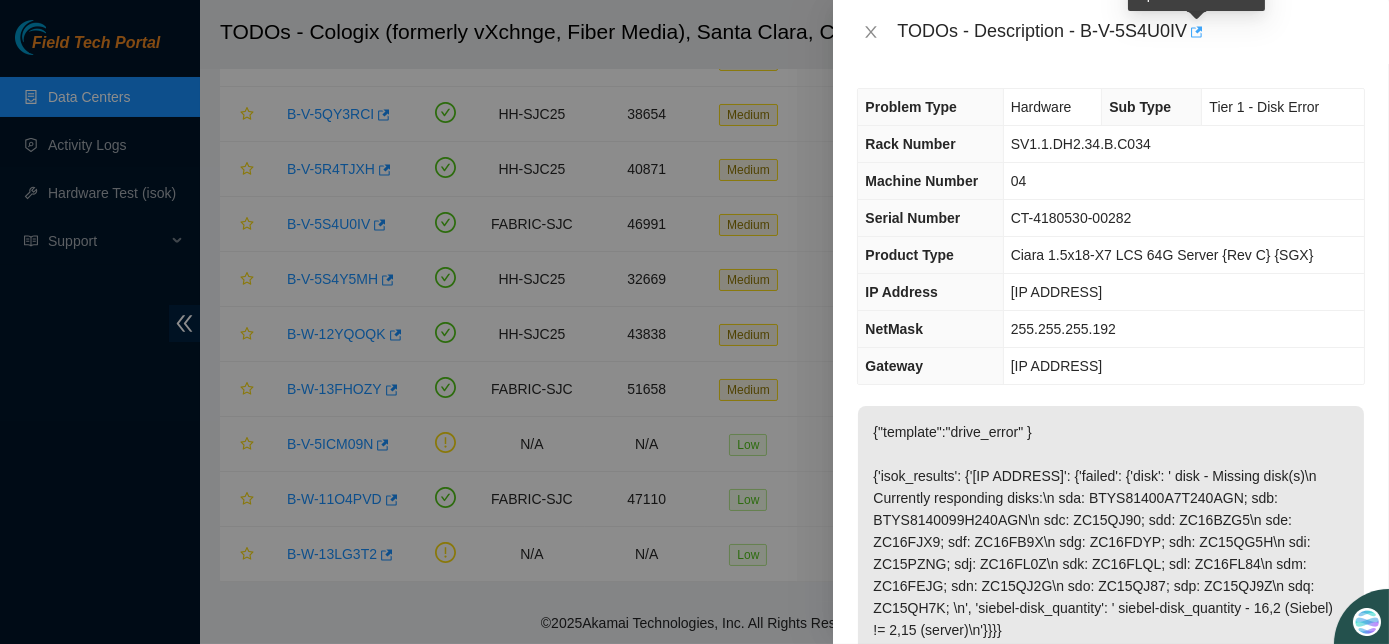 click 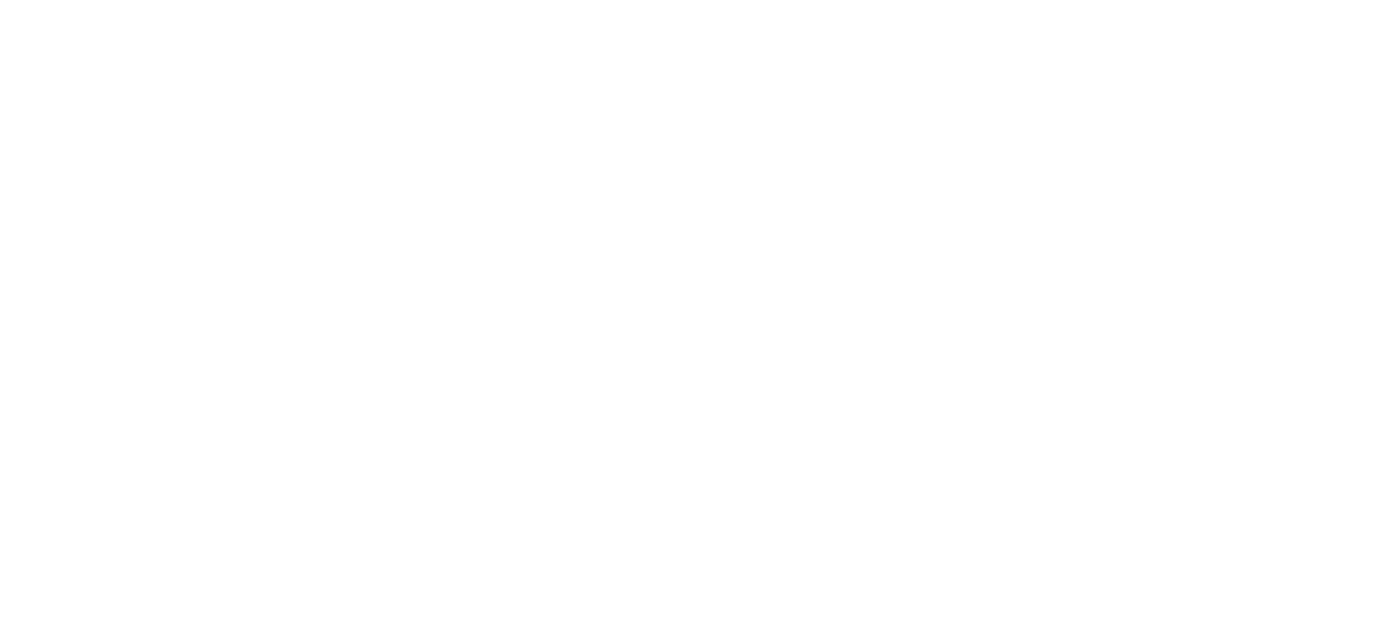 scroll, scrollTop: 0, scrollLeft: 0, axis: both 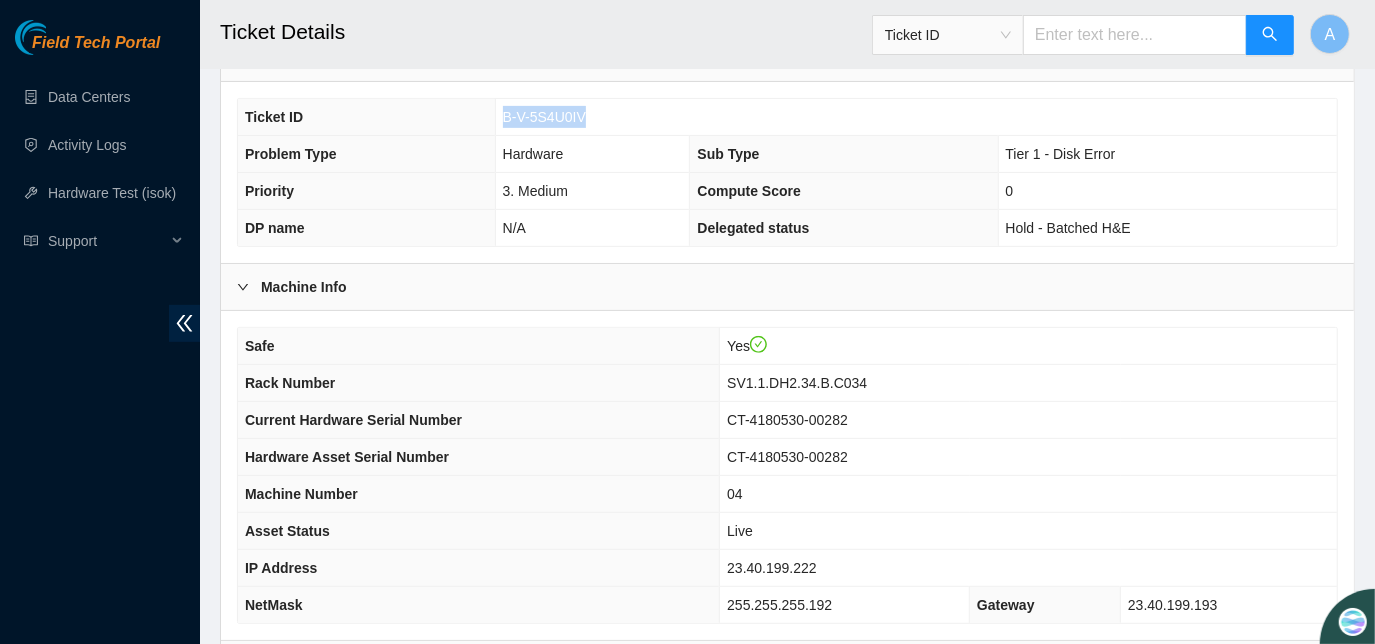 drag, startPoint x: 500, startPoint y: 107, endPoint x: 609, endPoint y: 109, distance: 109.01835 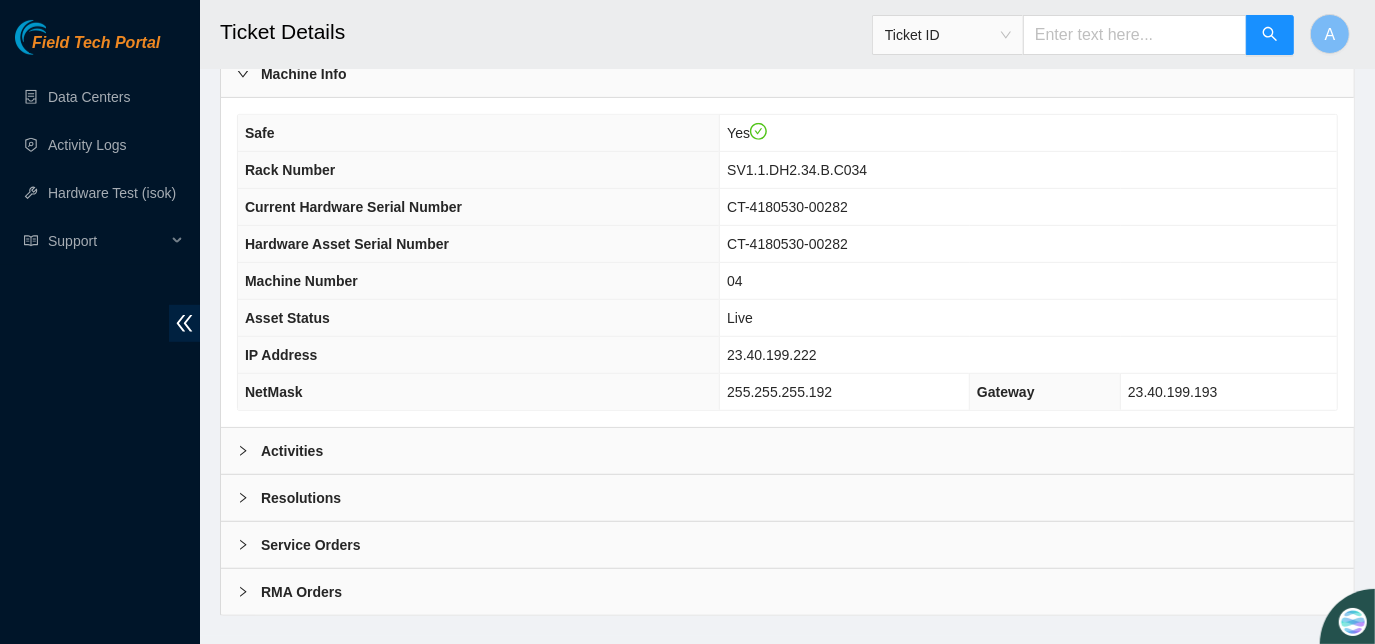 scroll, scrollTop: 682, scrollLeft: 0, axis: vertical 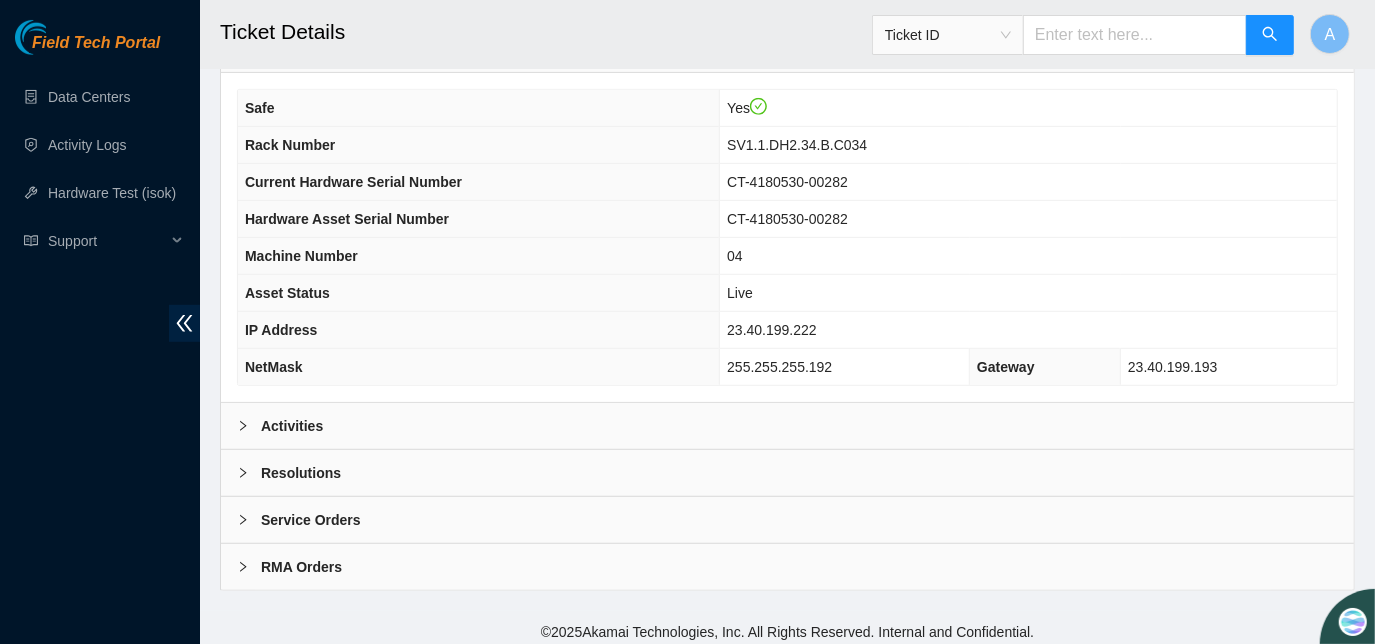click on "Activities" at bounding box center (292, 426) 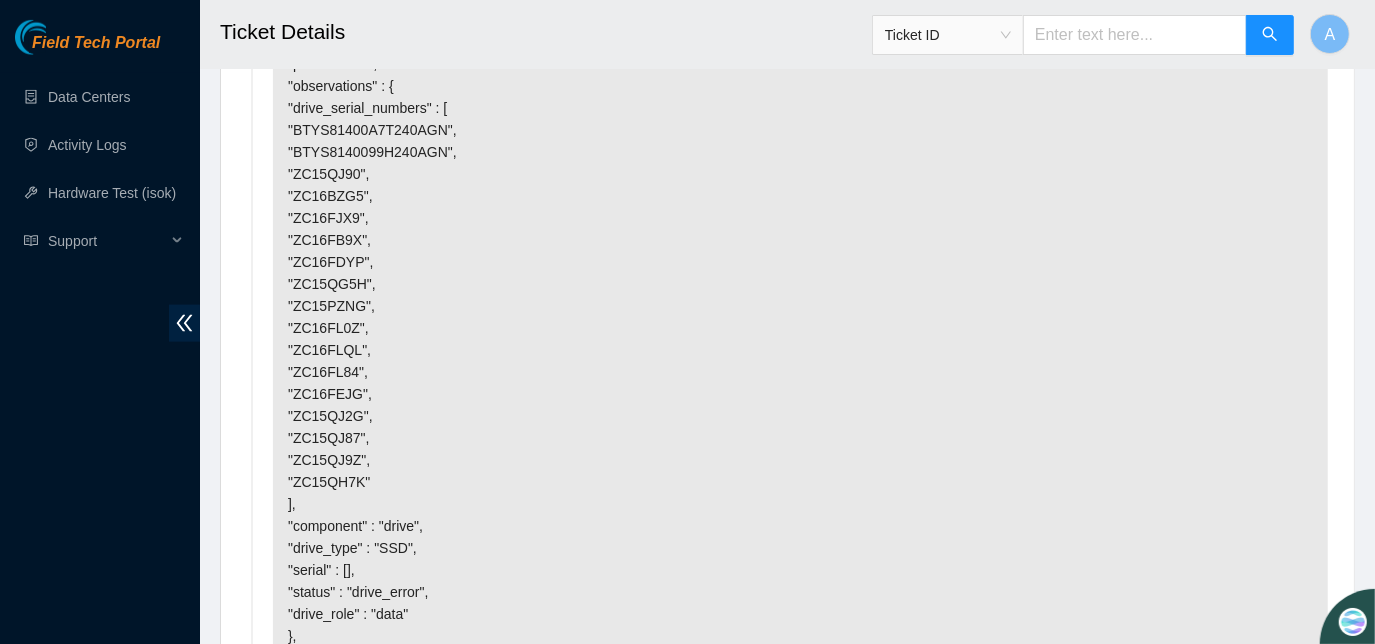 scroll, scrollTop: 1676, scrollLeft: 0, axis: vertical 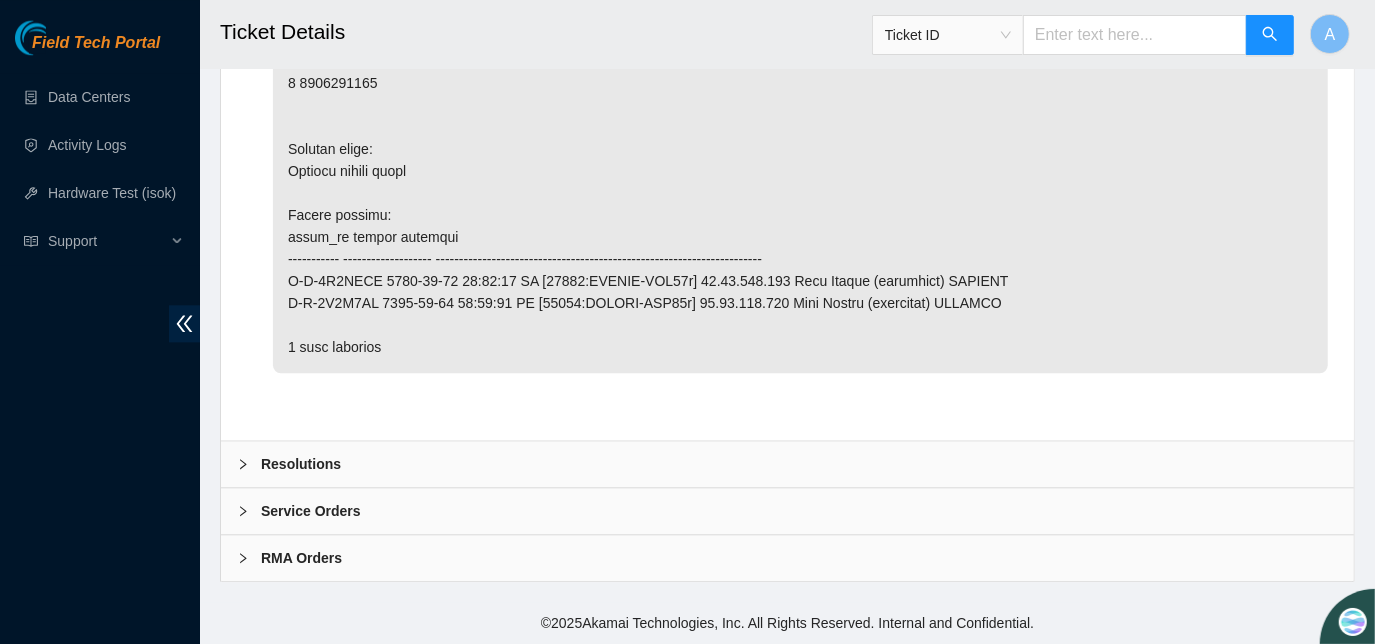 click on "Resolutions" at bounding box center (787, 464) 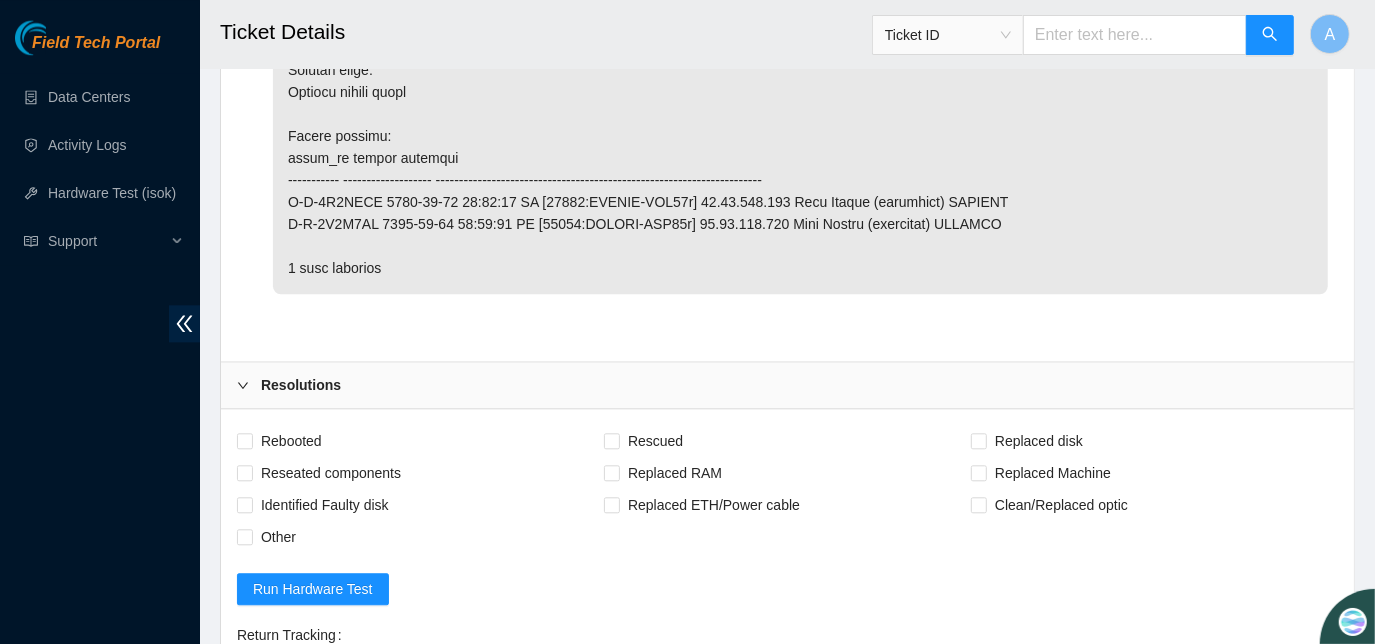 scroll, scrollTop: 3455, scrollLeft: 0, axis: vertical 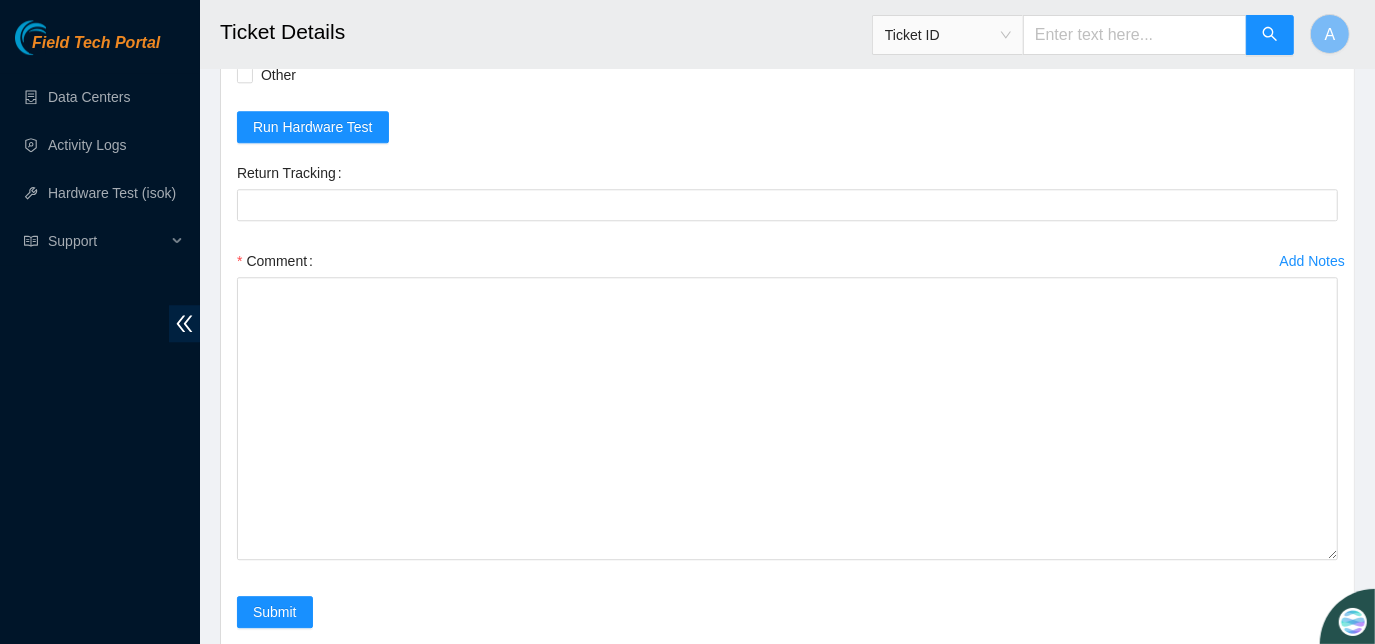 drag, startPoint x: 1330, startPoint y: 428, endPoint x: 1322, endPoint y: 636, distance: 208.1538 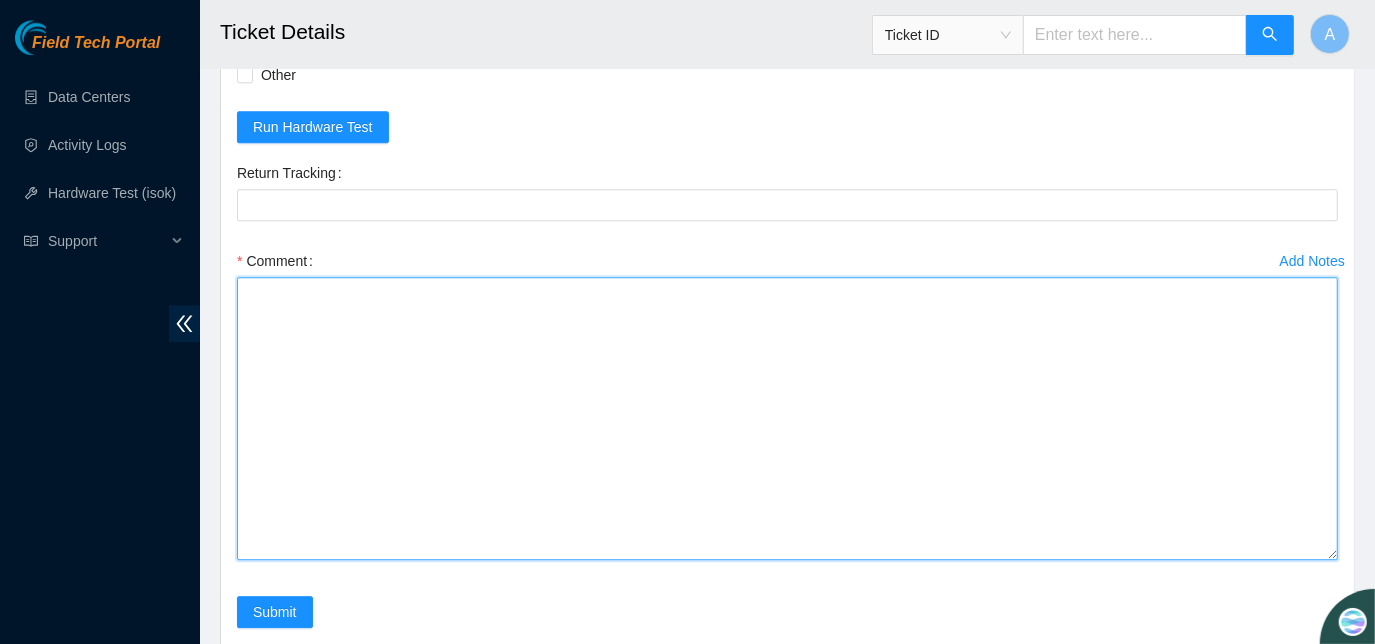 click on "Comment" at bounding box center (787, 418) 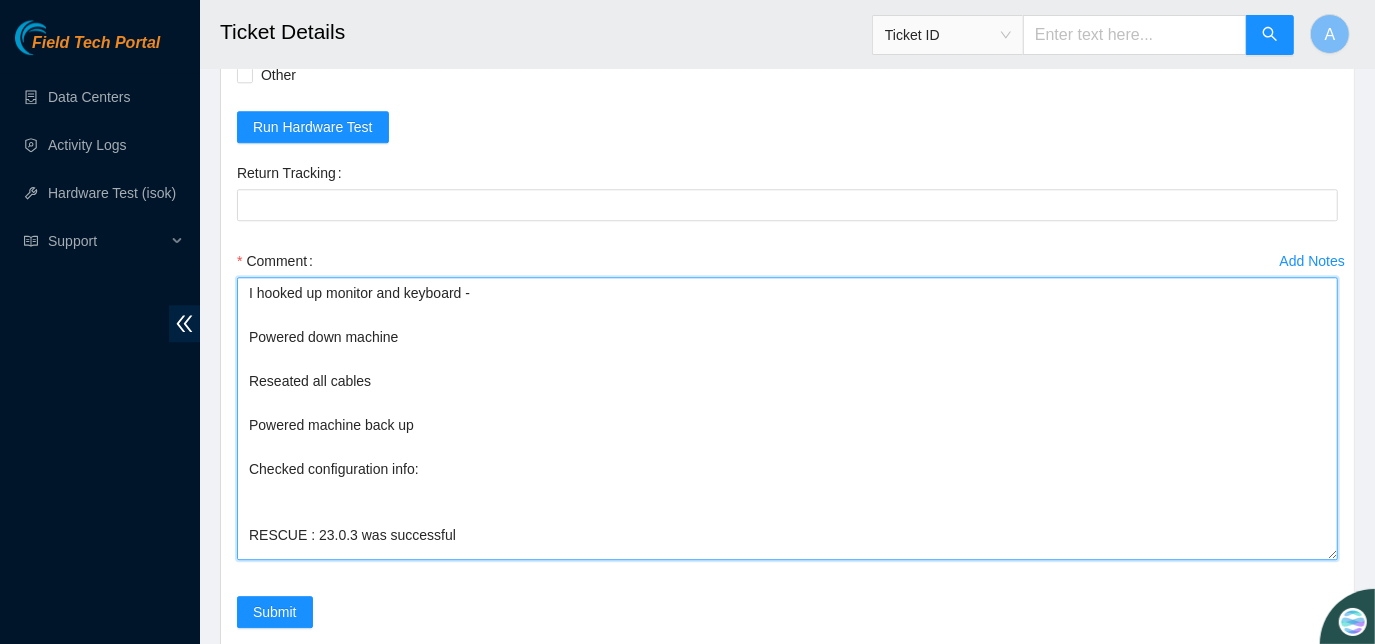 scroll, scrollTop: 7, scrollLeft: 0, axis: vertical 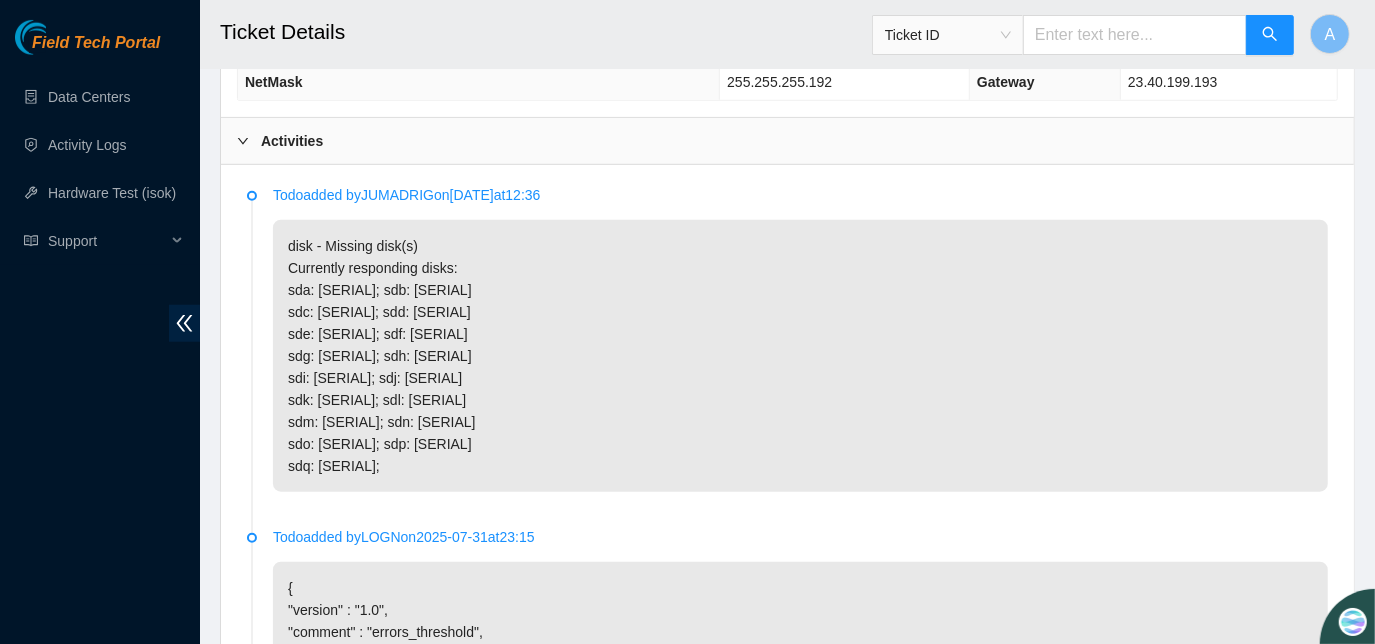 type on "I hooked up monitor and keyboard -
Powered down machine
Reseated all cables
Powered machine back up
Checked configuration info:
RESCUE : 23.0.3 was successful
Did ISOK Test:" 